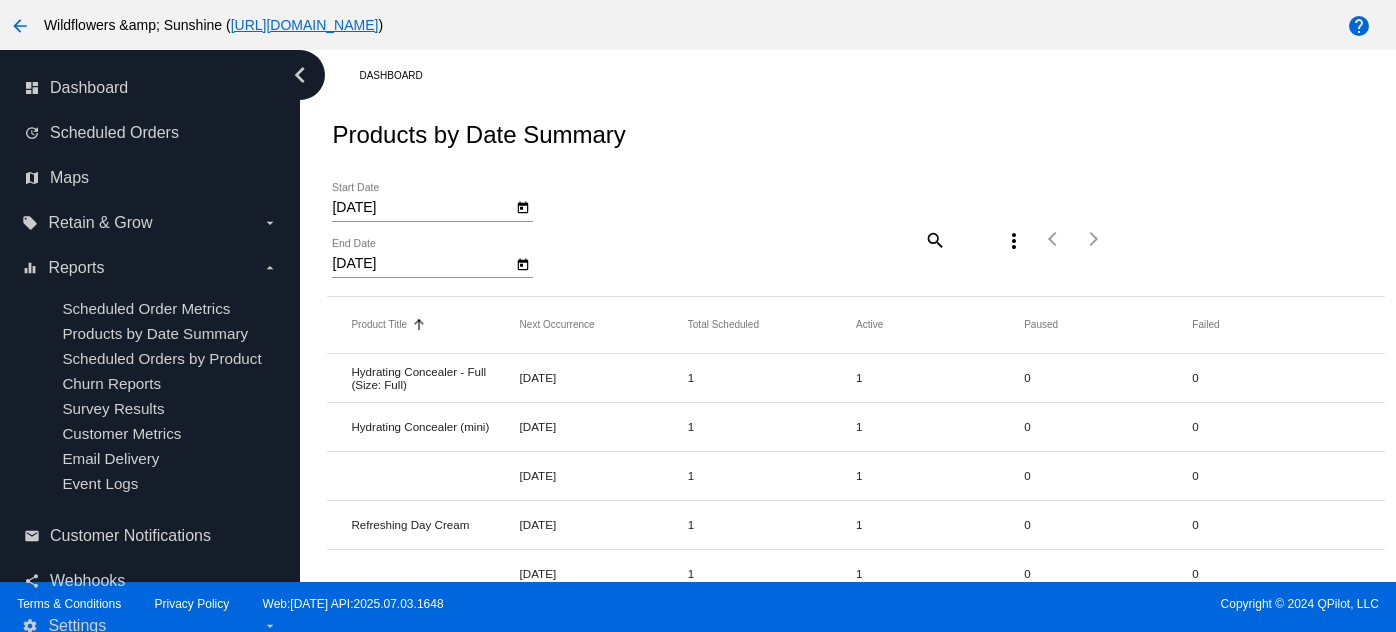 scroll, scrollTop: 0, scrollLeft: 0, axis: both 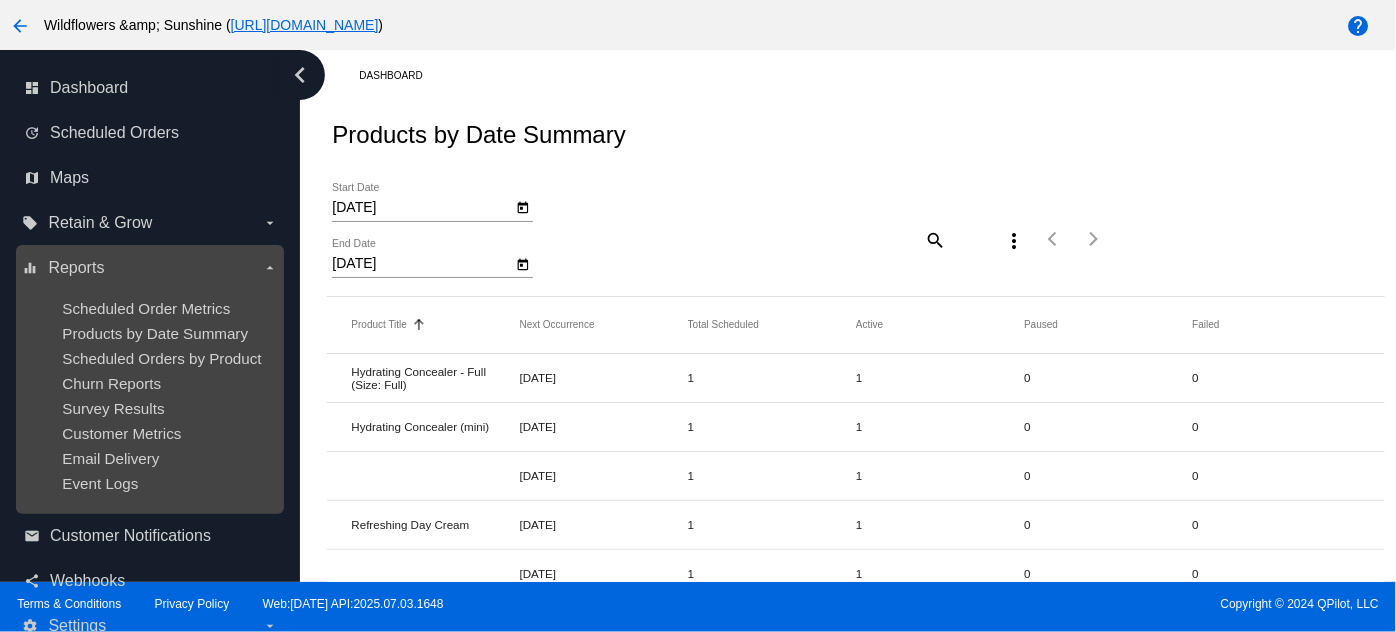 click on "Reports" at bounding box center [76, 268] 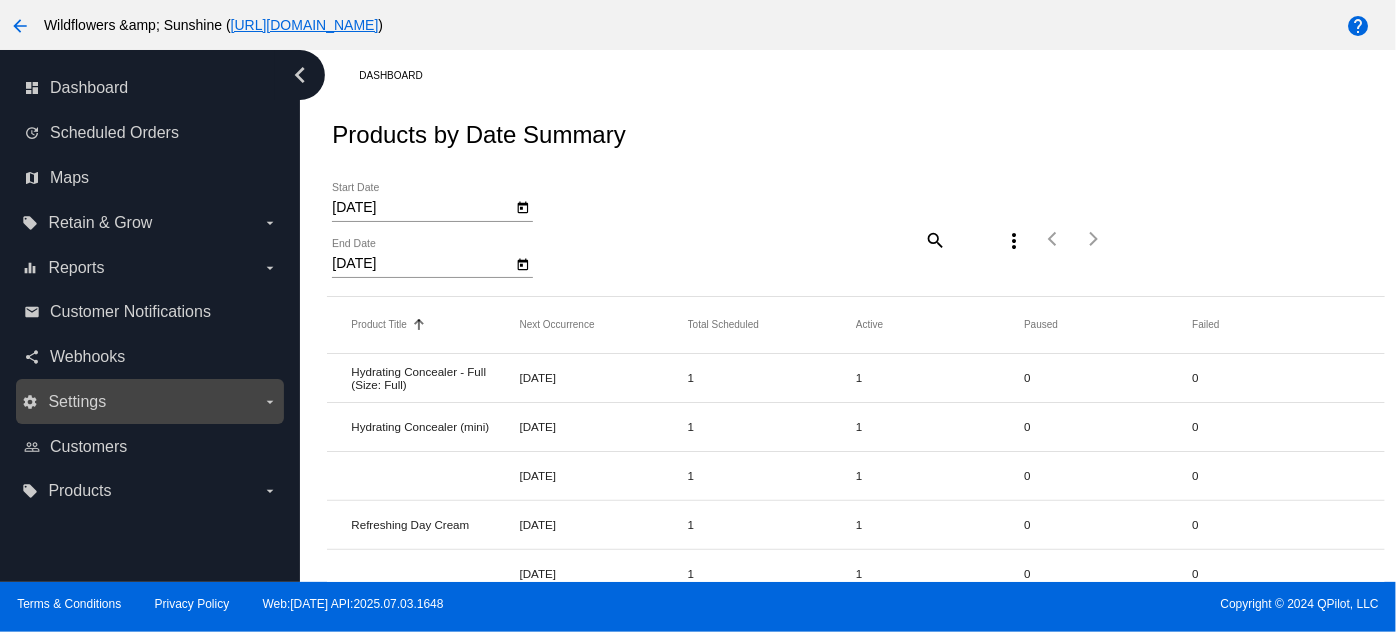 click on "settings
Settings
arrow_drop_down" at bounding box center (150, 401) 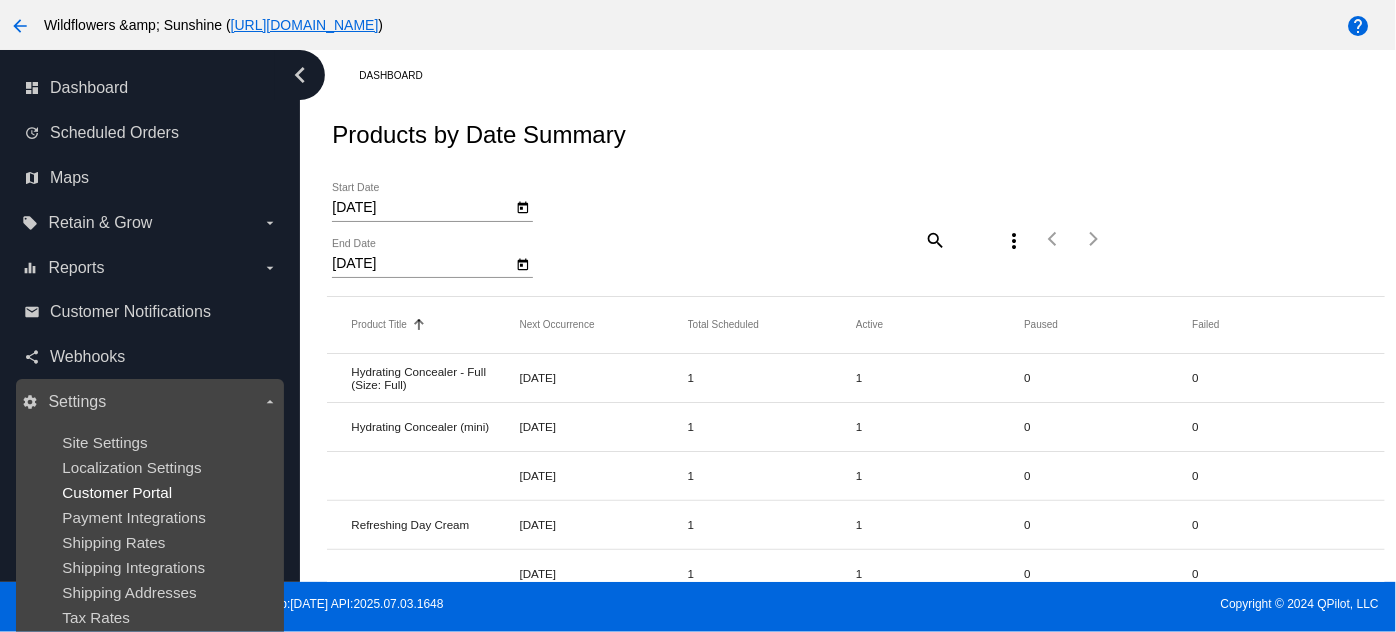 click on "Customer Portal" at bounding box center (117, 492) 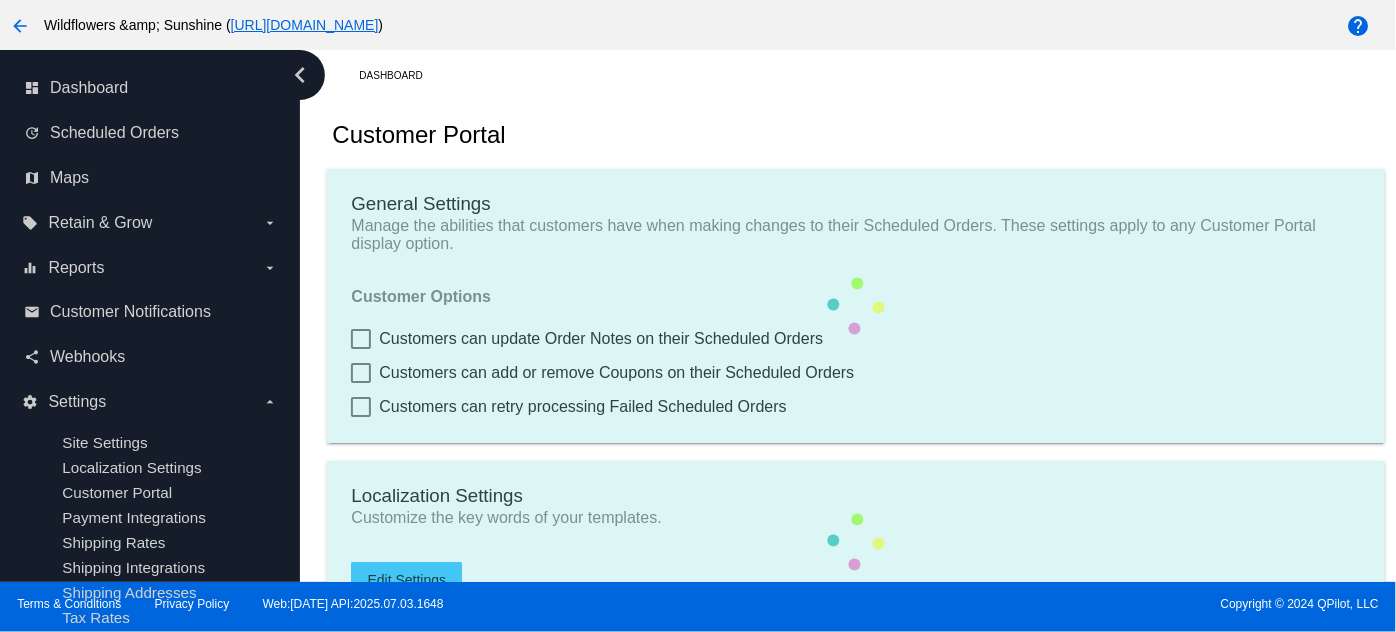 scroll, scrollTop: 269, scrollLeft: 0, axis: vertical 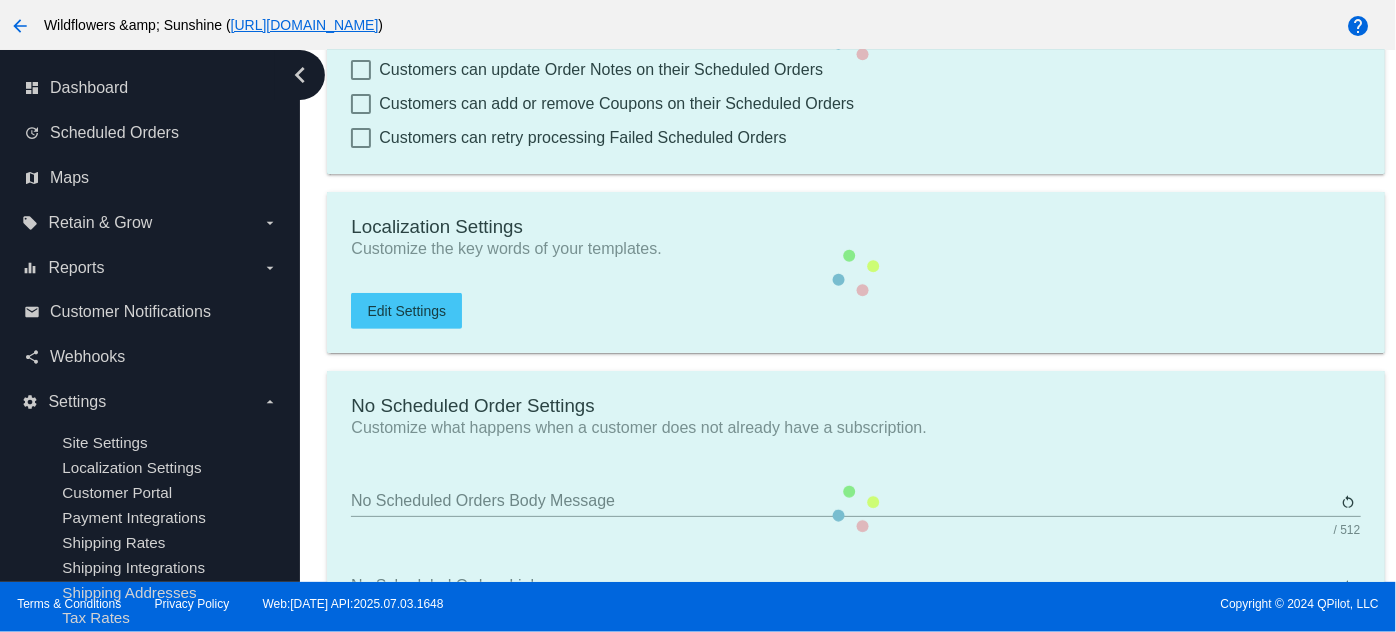checkbox on "true" 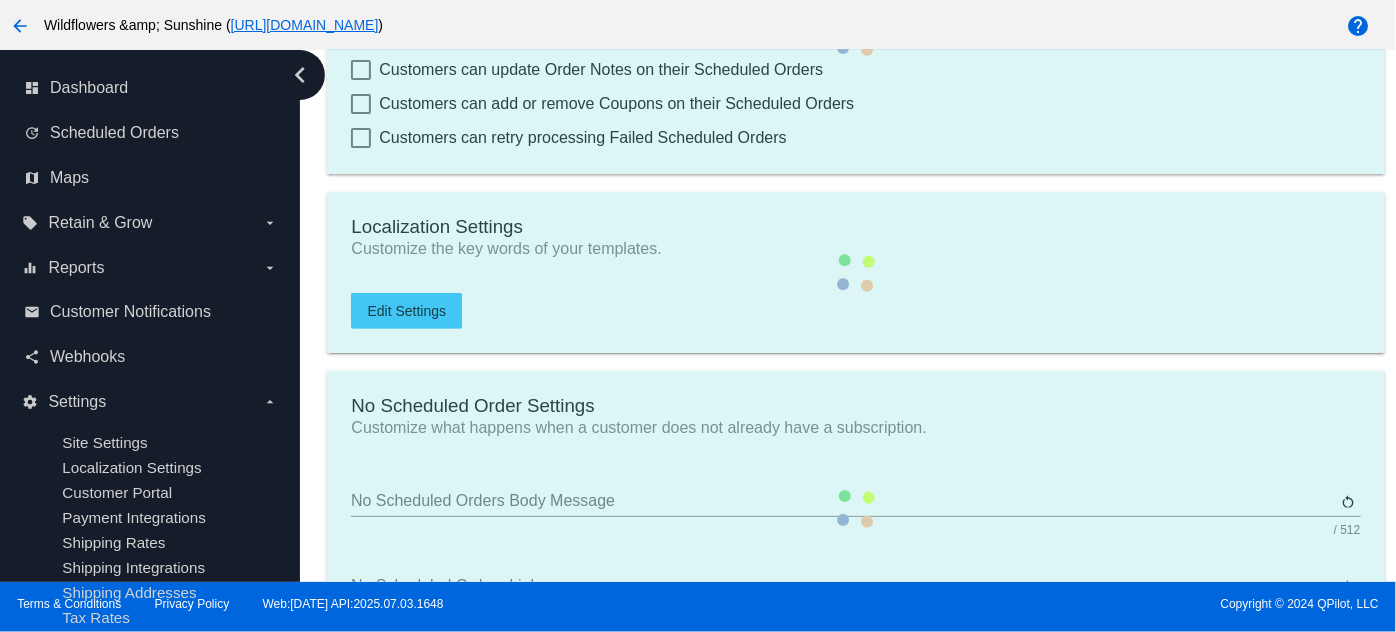 type on "Create a Subscription" 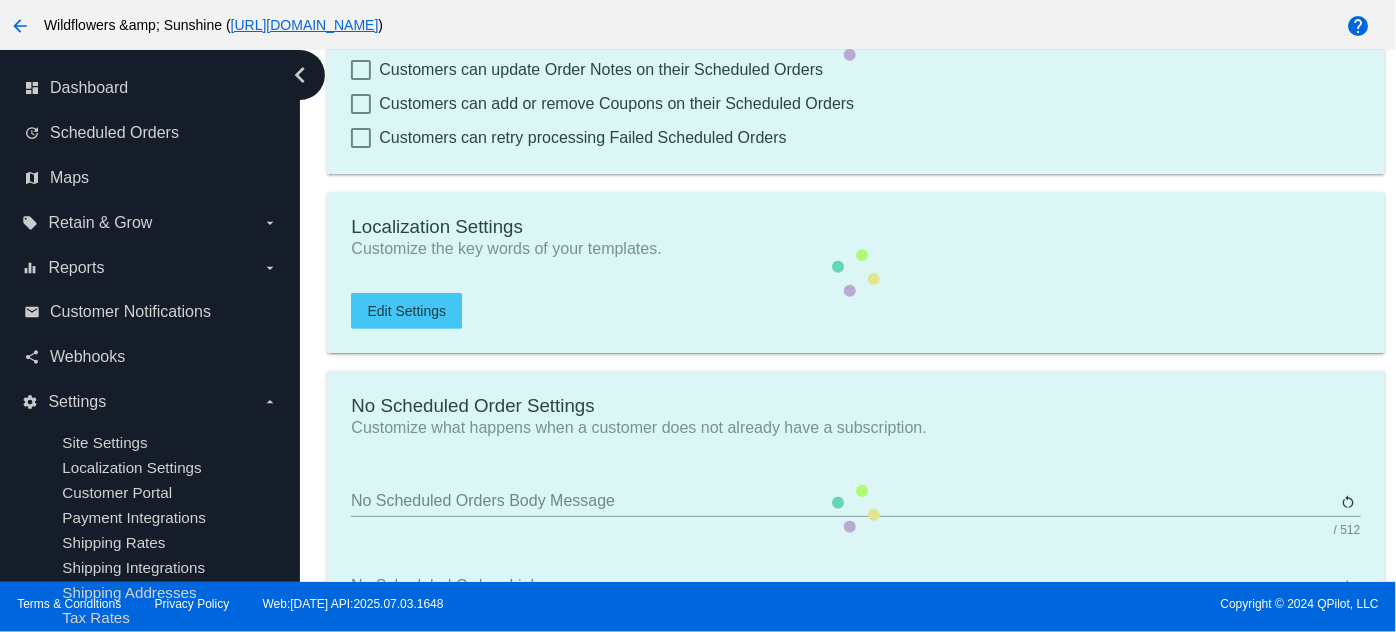 type on "[URL][DOMAIN_NAME]" 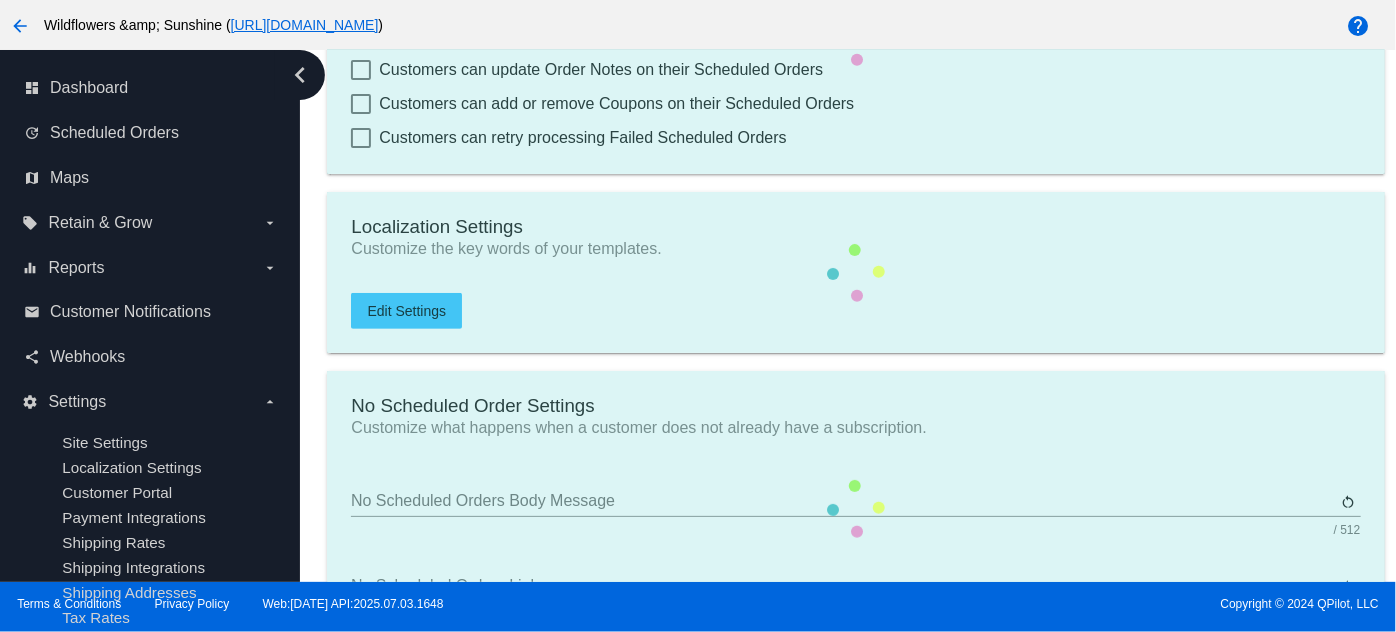 checkbox on "true" 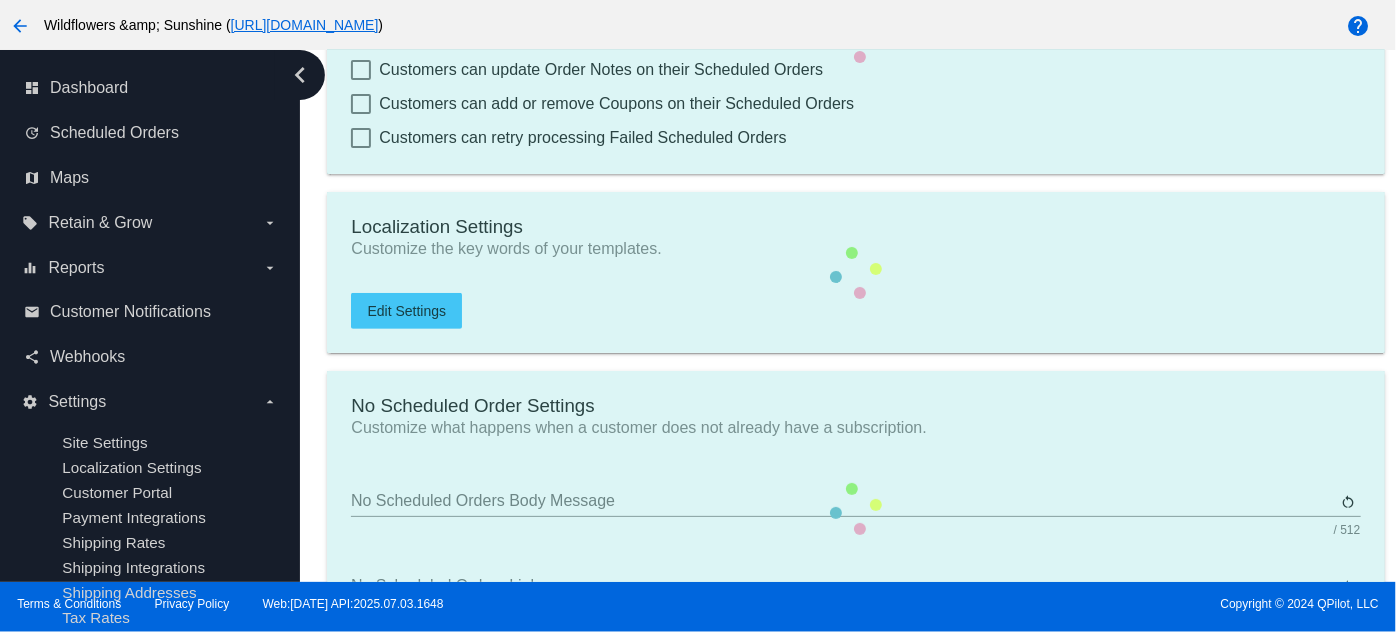 checkbox on "true" 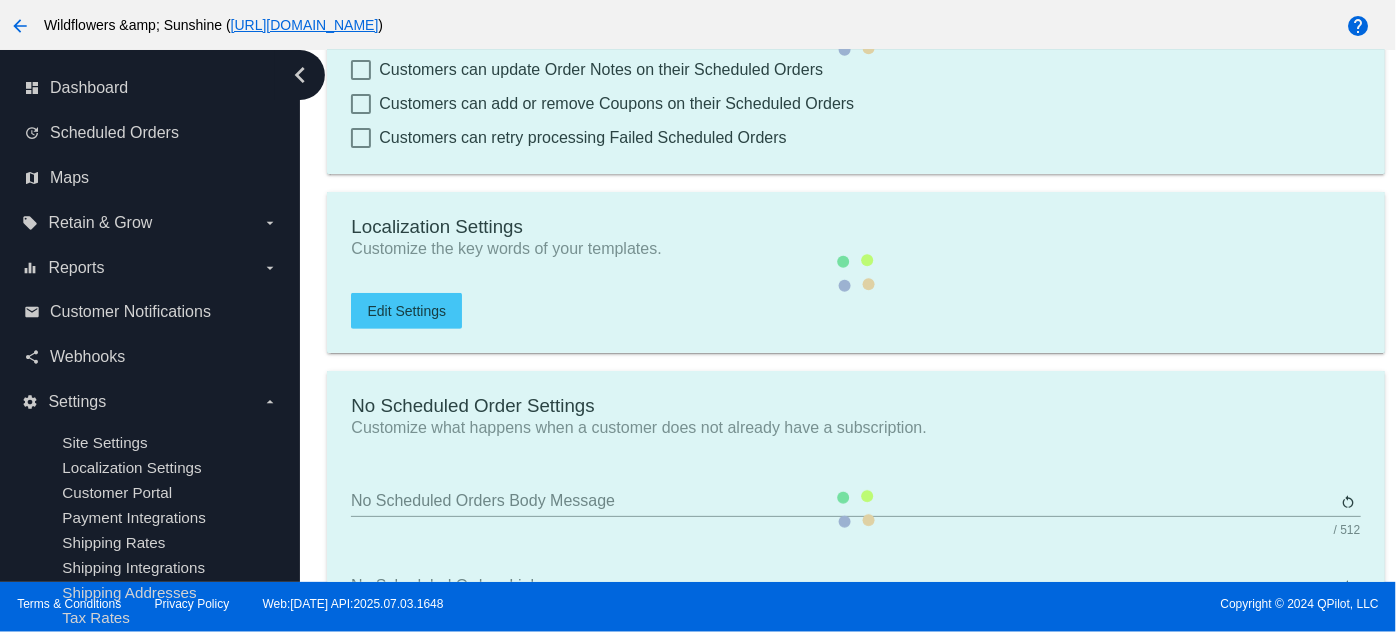 checkbox on "true" 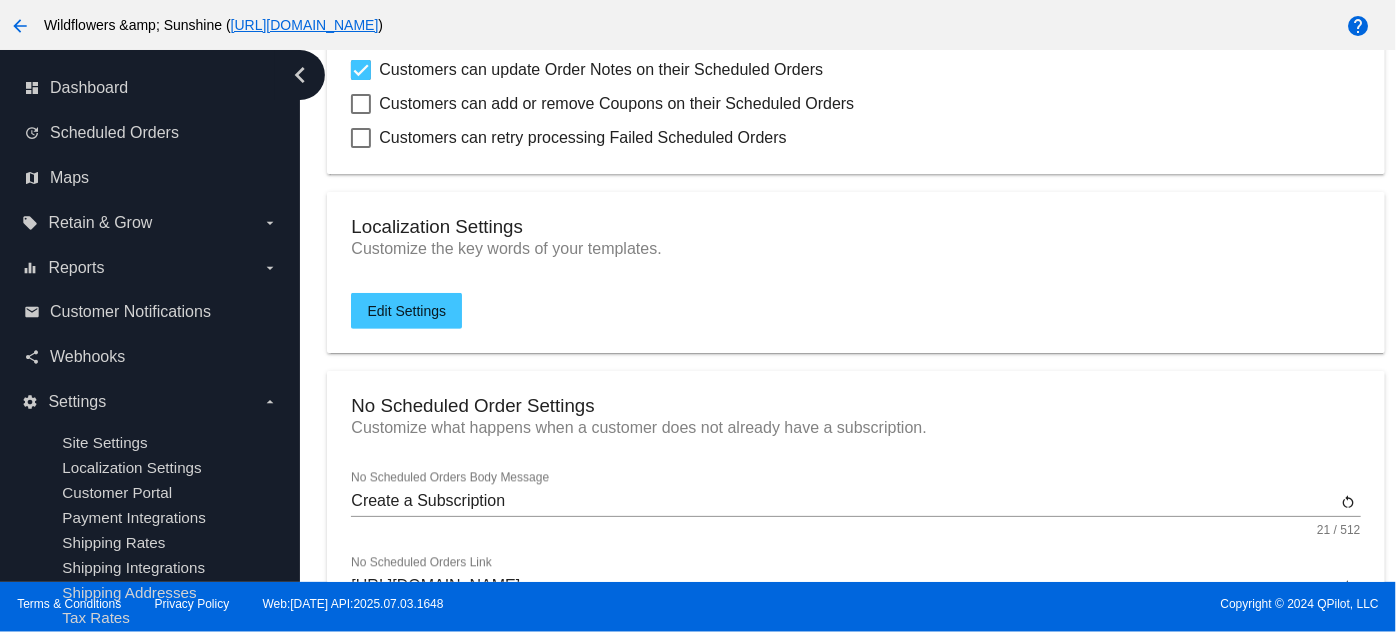 click on "Customize the key words of your templates." 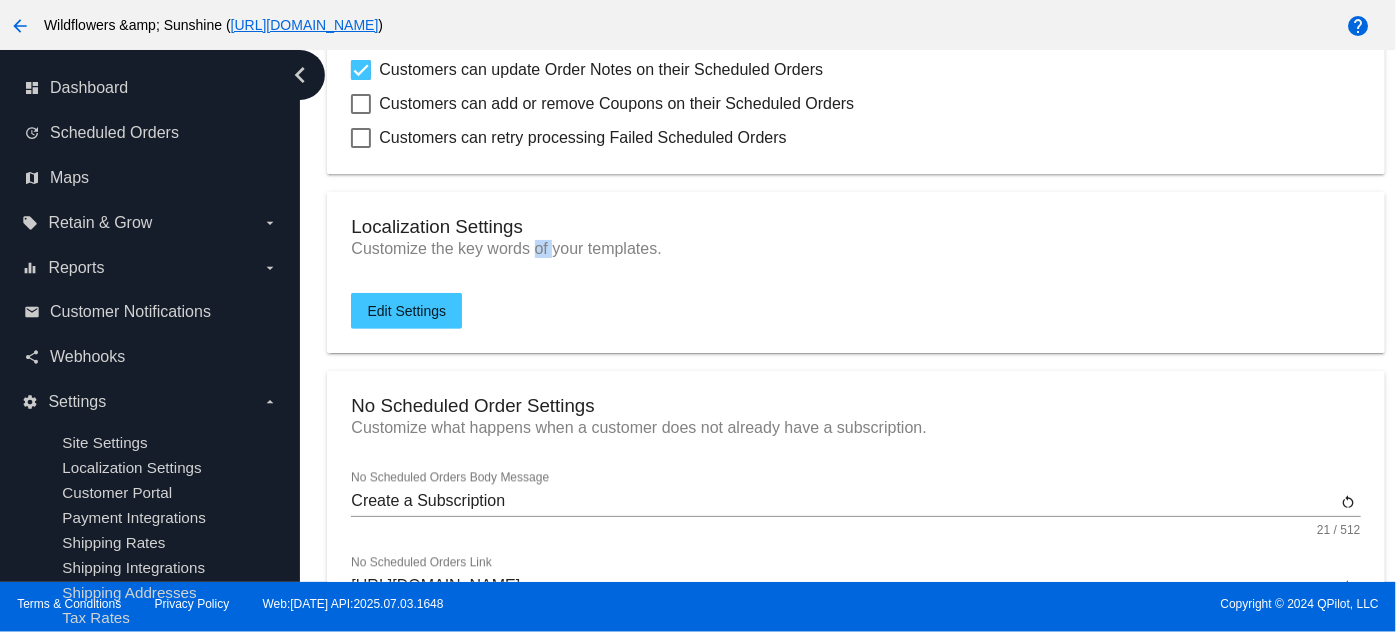 click on "Customize the key words of your templates." 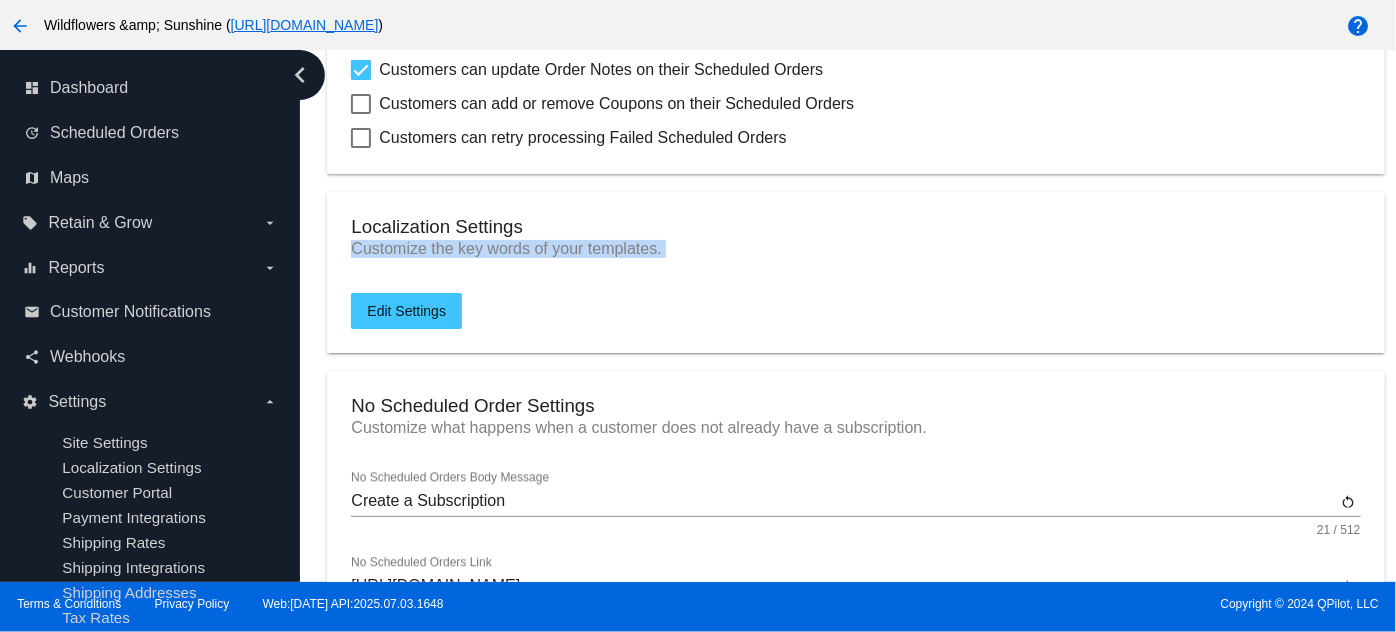 click on "Customize the key words of your templates." 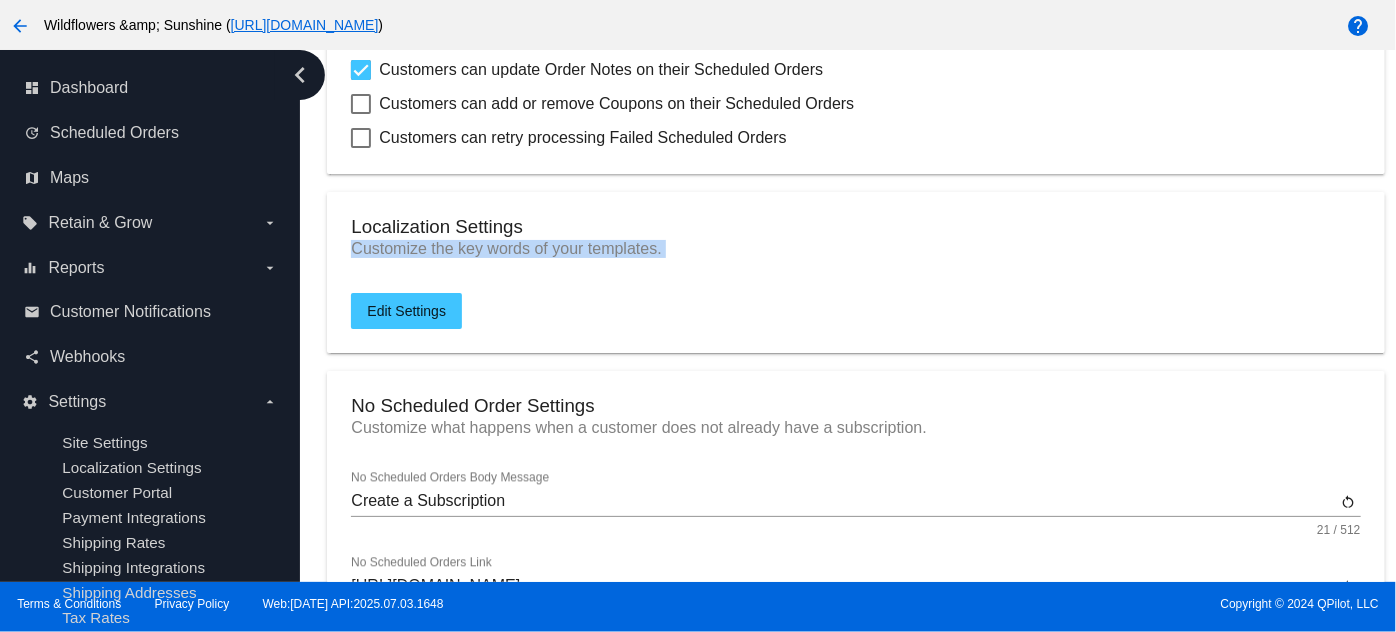 scroll, scrollTop: 0, scrollLeft: 0, axis: both 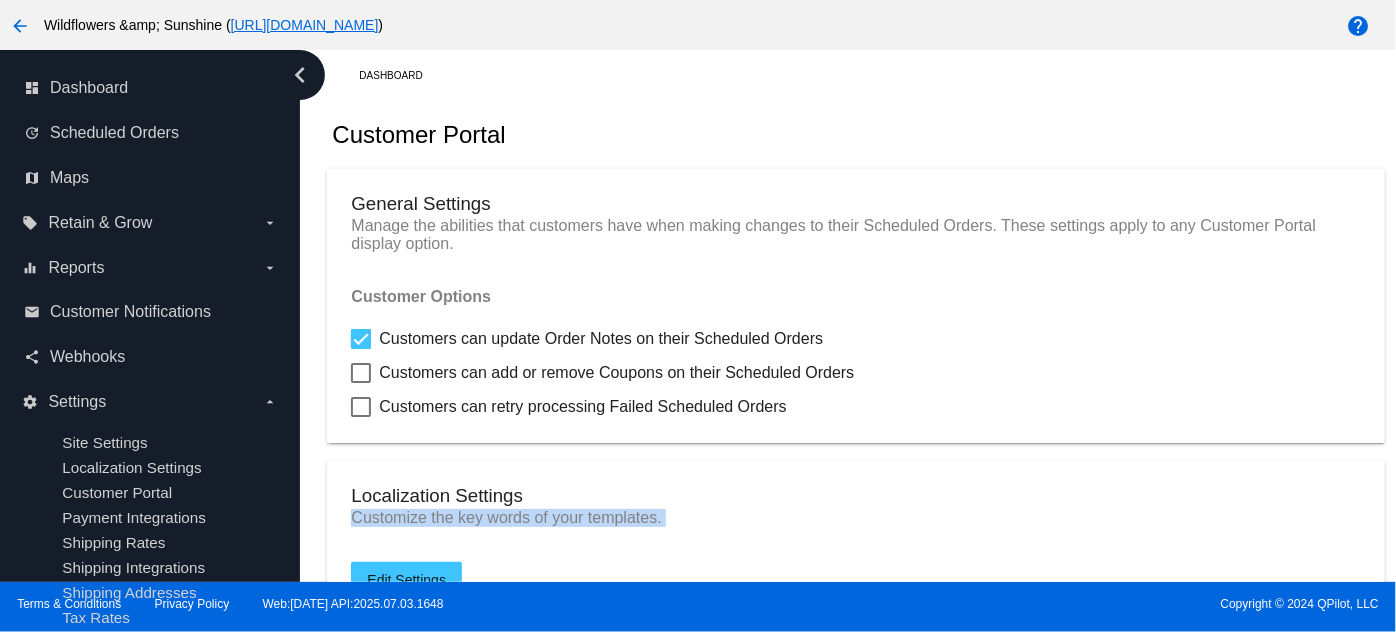 drag, startPoint x: 1004, startPoint y: 225, endPoint x: 1004, endPoint y: 241, distance: 16 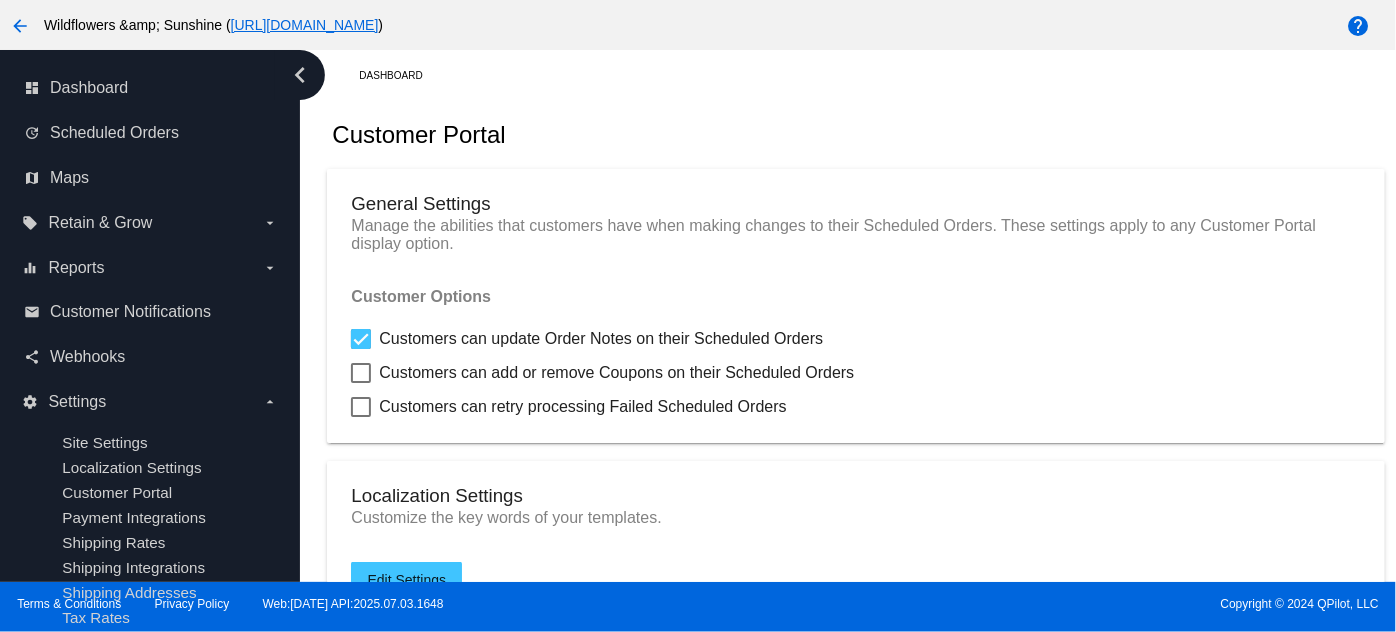 click on "Customize the key words of your templates." 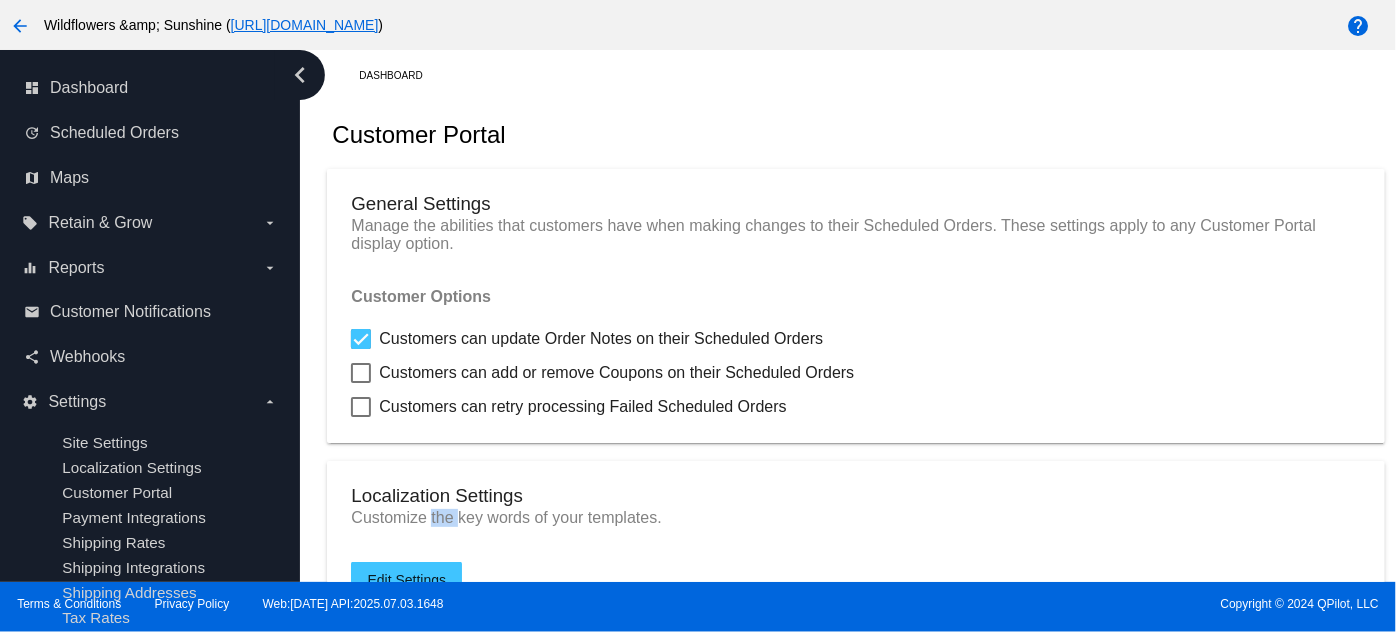 click on "Customize the key words of your templates." 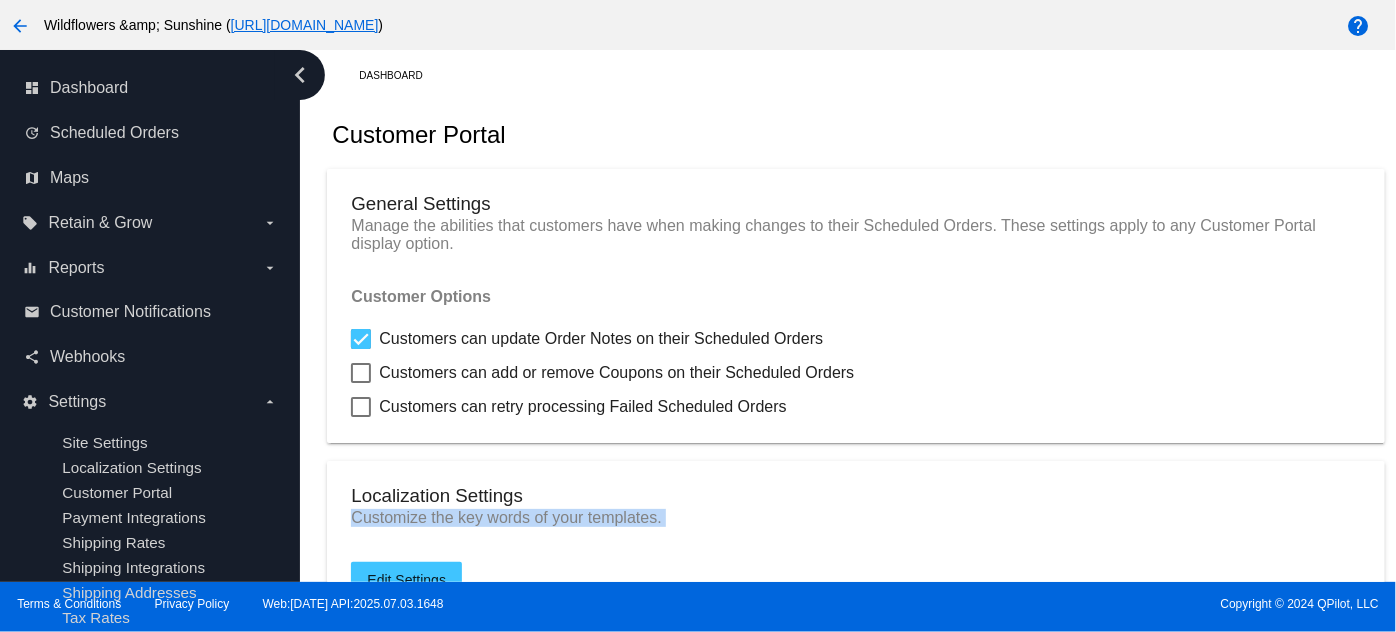 click on "Customize the key words of your templates." 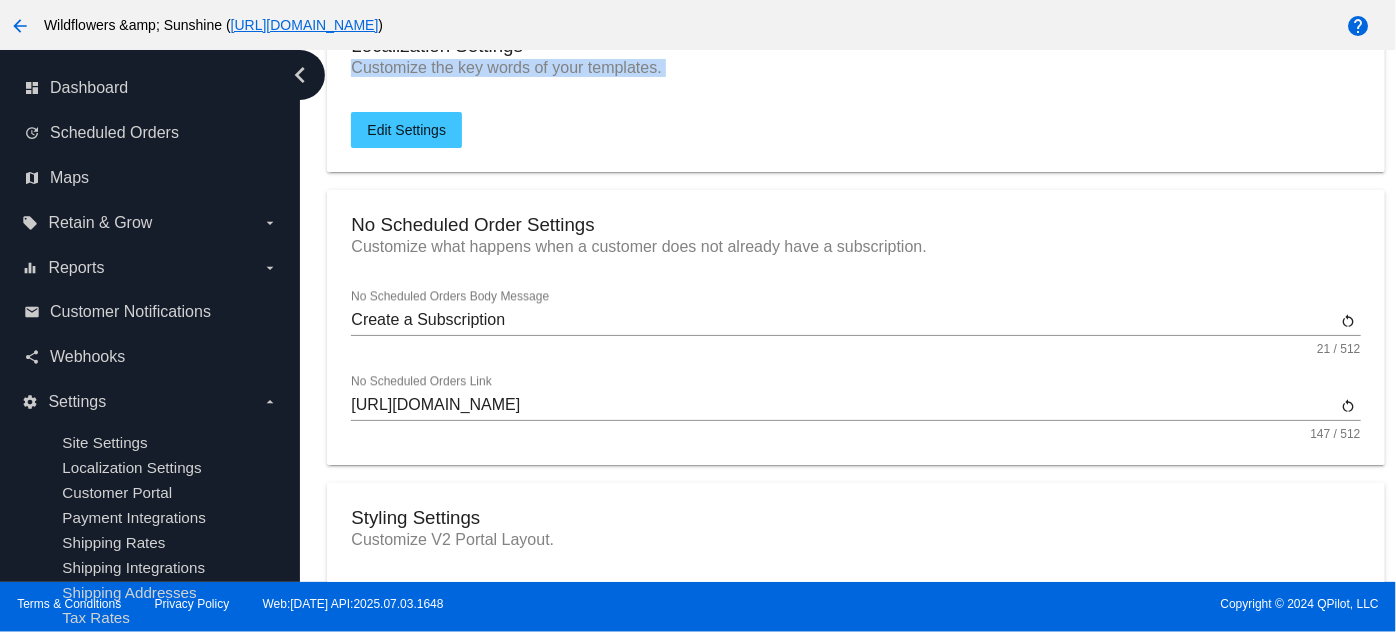 scroll, scrollTop: 455, scrollLeft: 0, axis: vertical 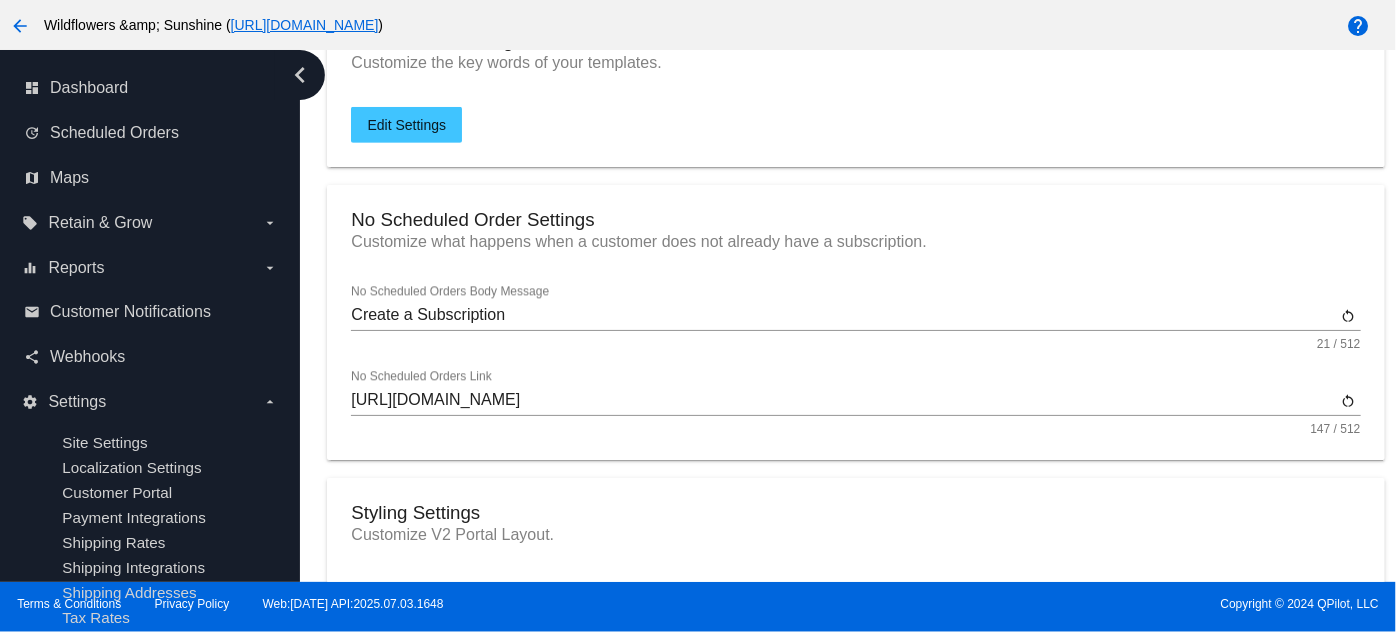 click on "No Scheduled Order Settings" 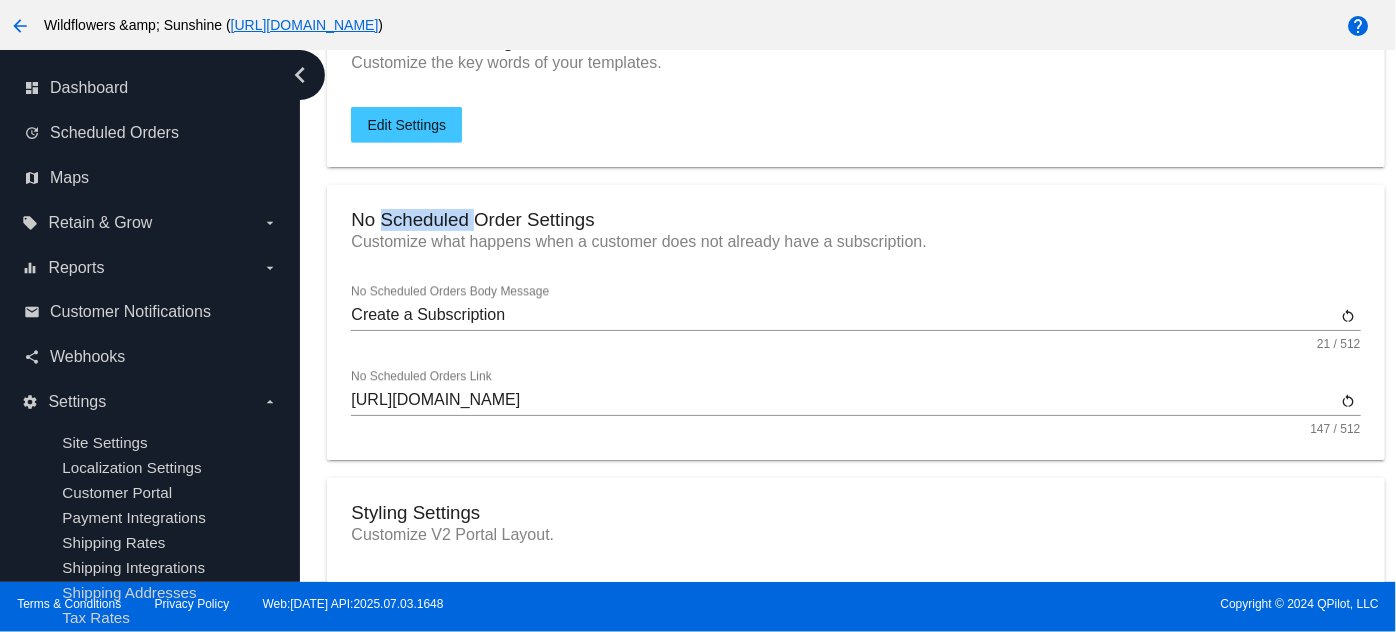 click on "No Scheduled Order Settings" 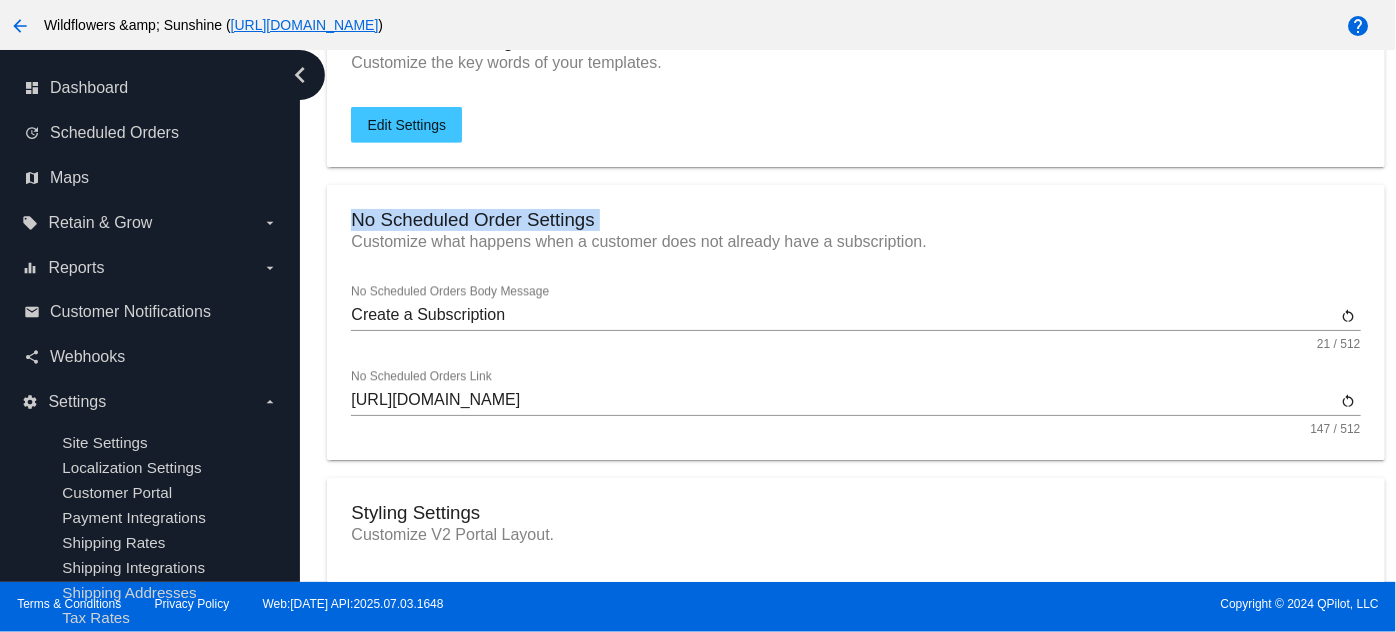 click on "No Scheduled Order Settings" 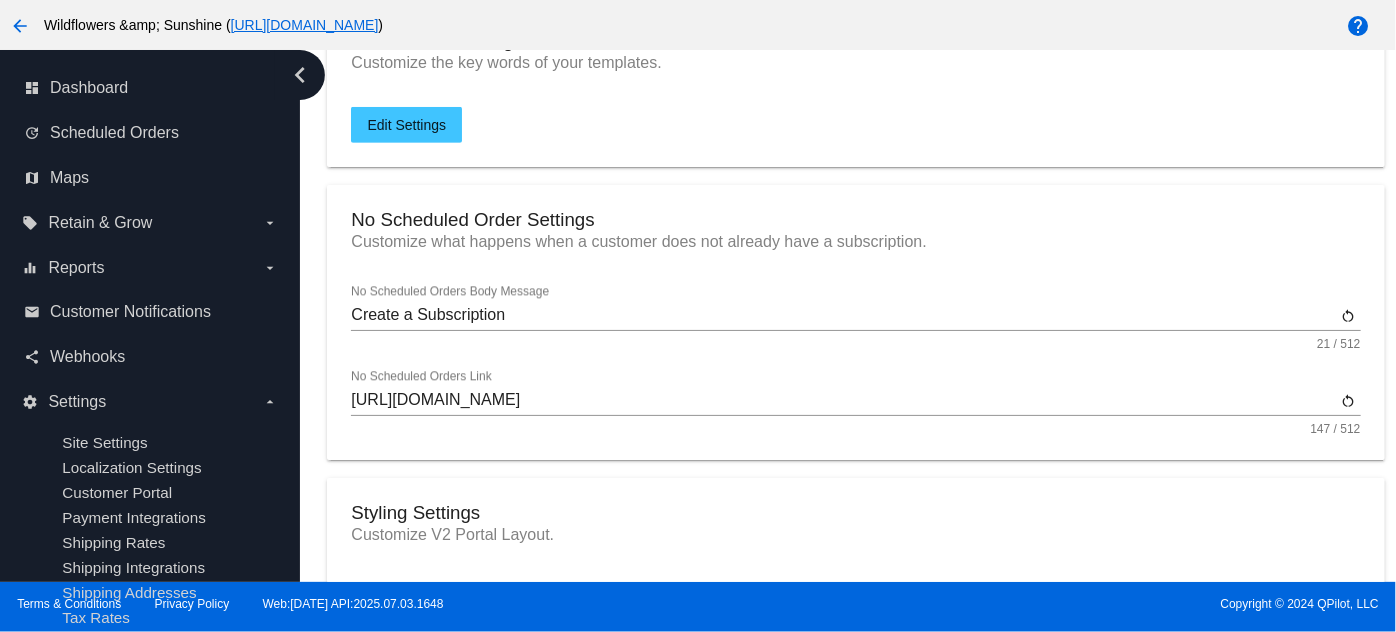 click on "Customize what happens when a customer does not already have a
subscription." 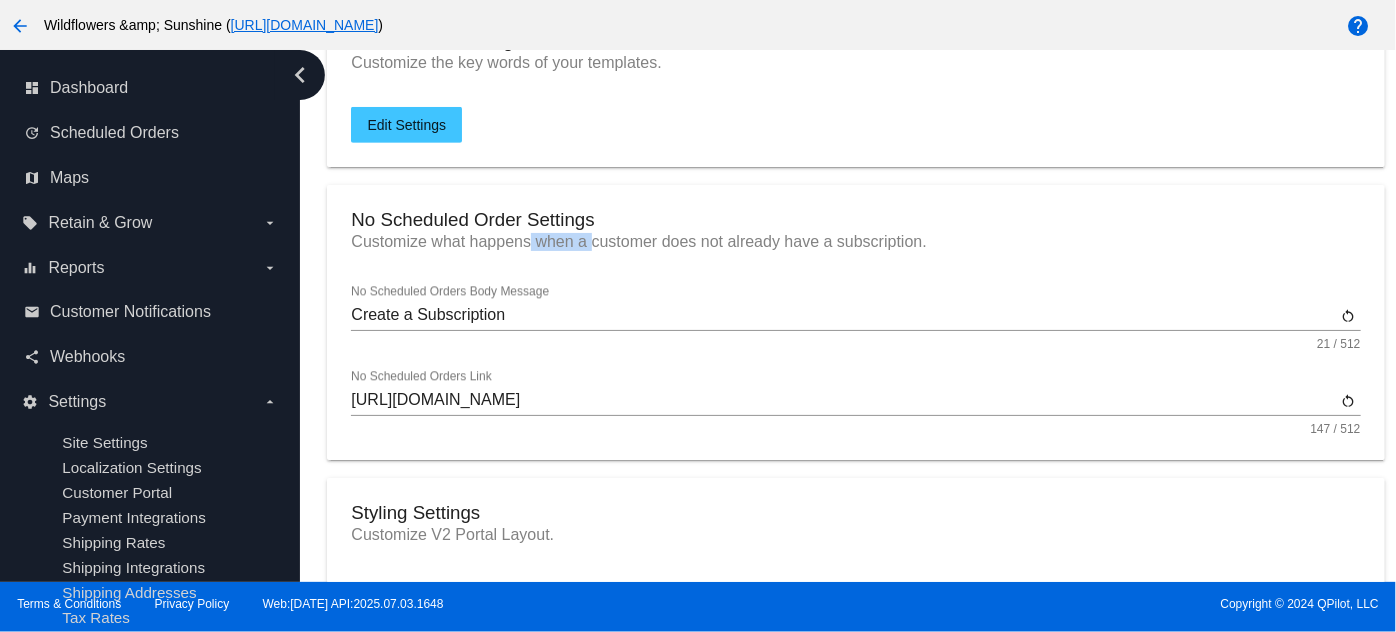 click on "Customize what happens when a customer does not already have a
subscription." 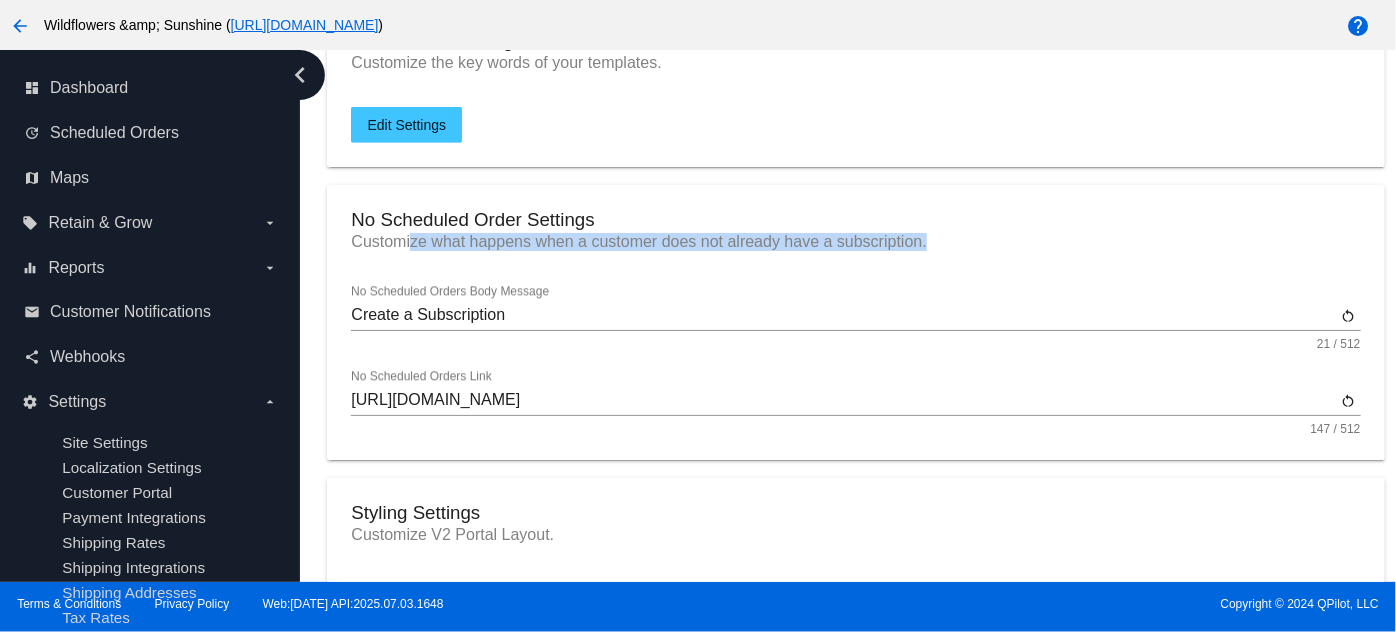 click on "Customize what happens when a customer does not already have a
subscription." 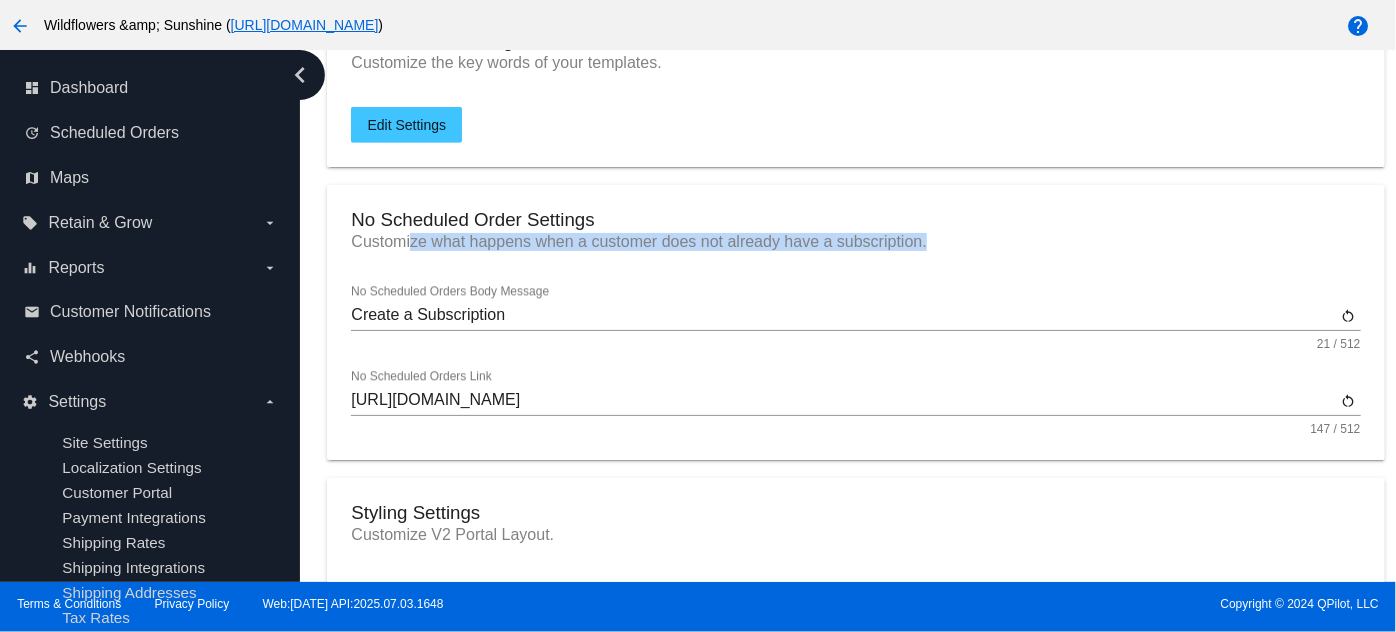 click on "Create a Subscription
No Scheduled Orders Body Message" 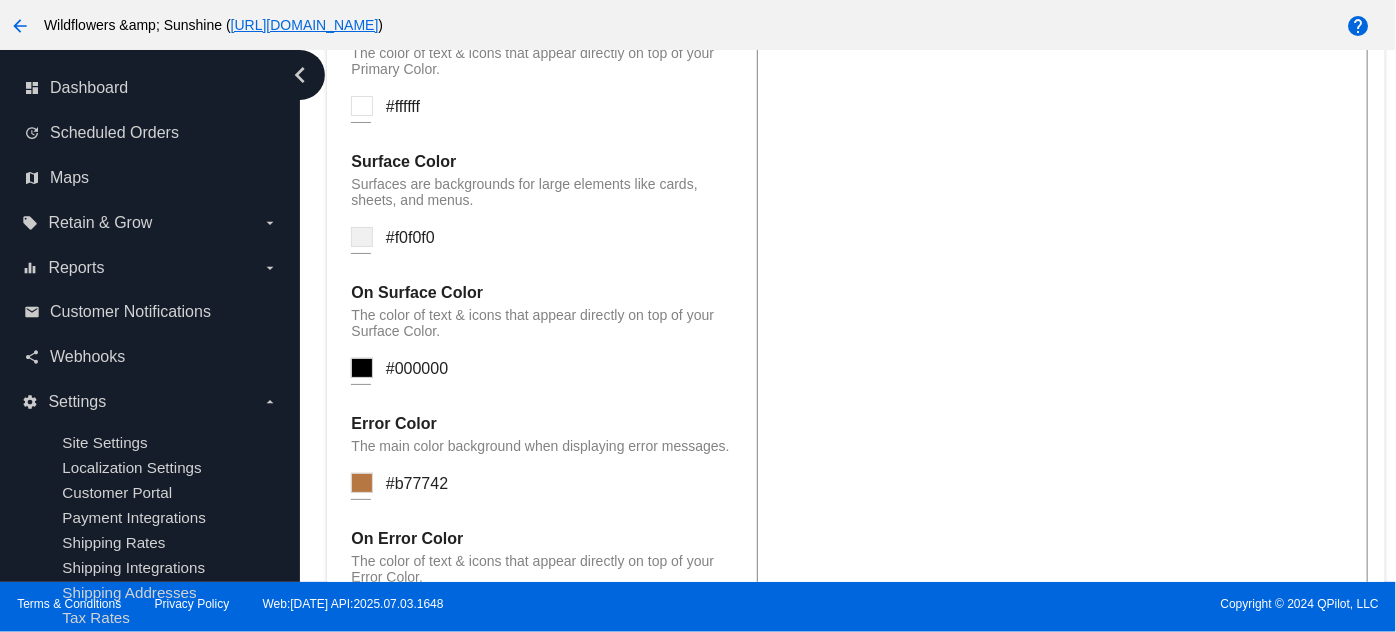 scroll, scrollTop: 1781, scrollLeft: 0, axis: vertical 